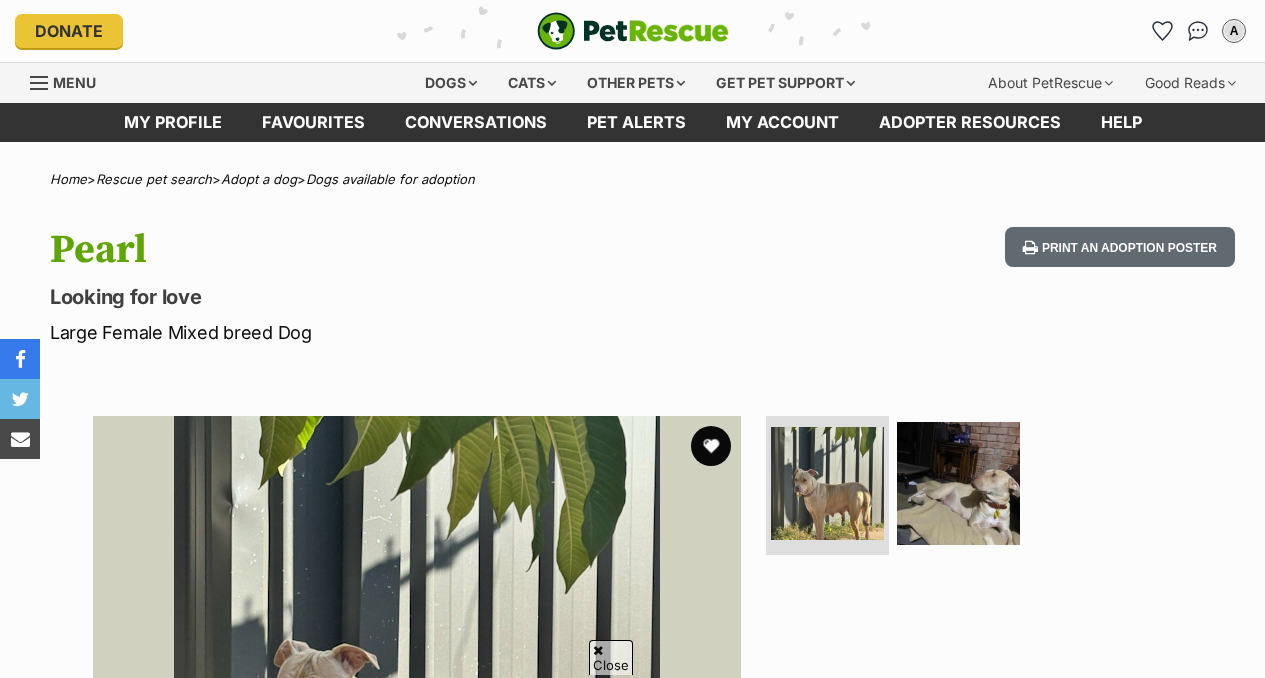 scroll, scrollTop: 339, scrollLeft: 0, axis: vertical 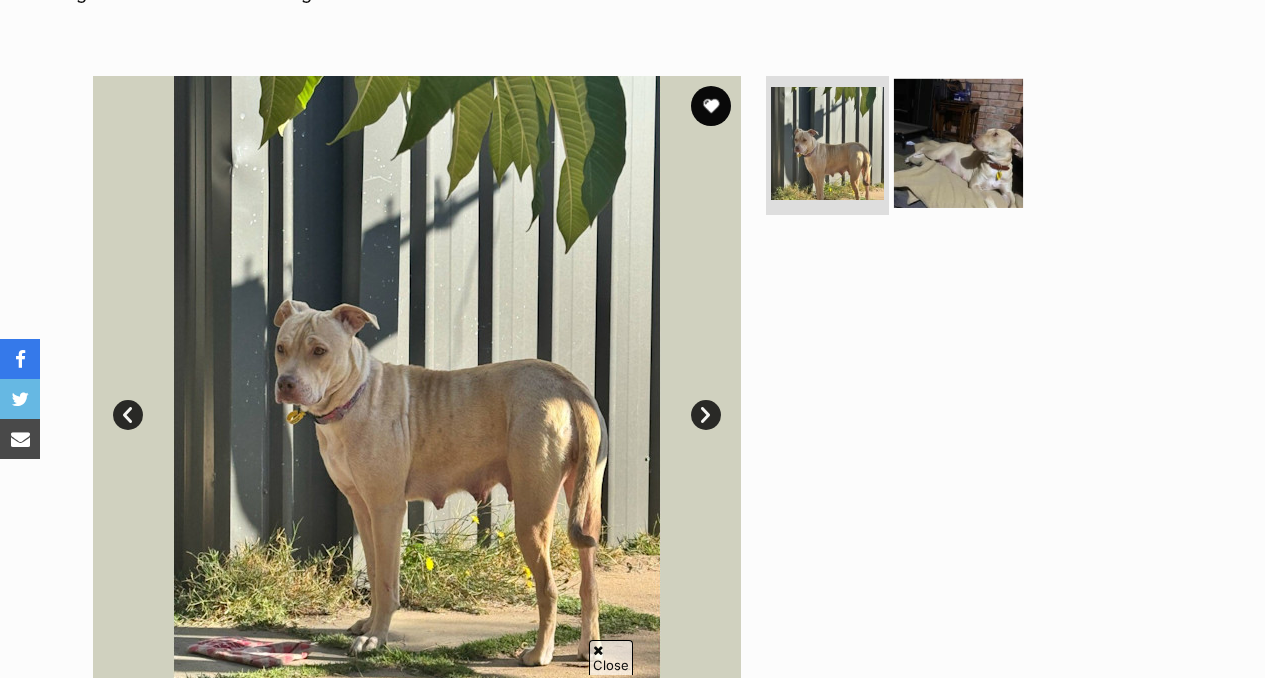 click at bounding box center [958, 142] 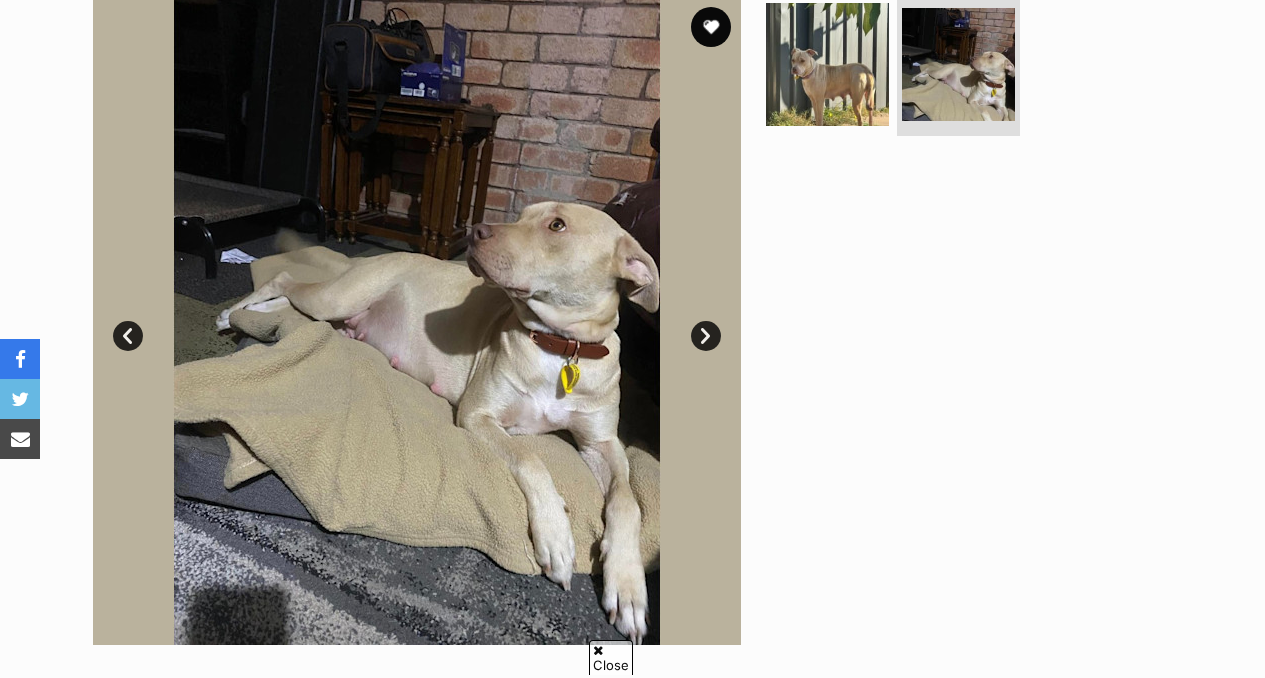 scroll, scrollTop: 296, scrollLeft: 0, axis: vertical 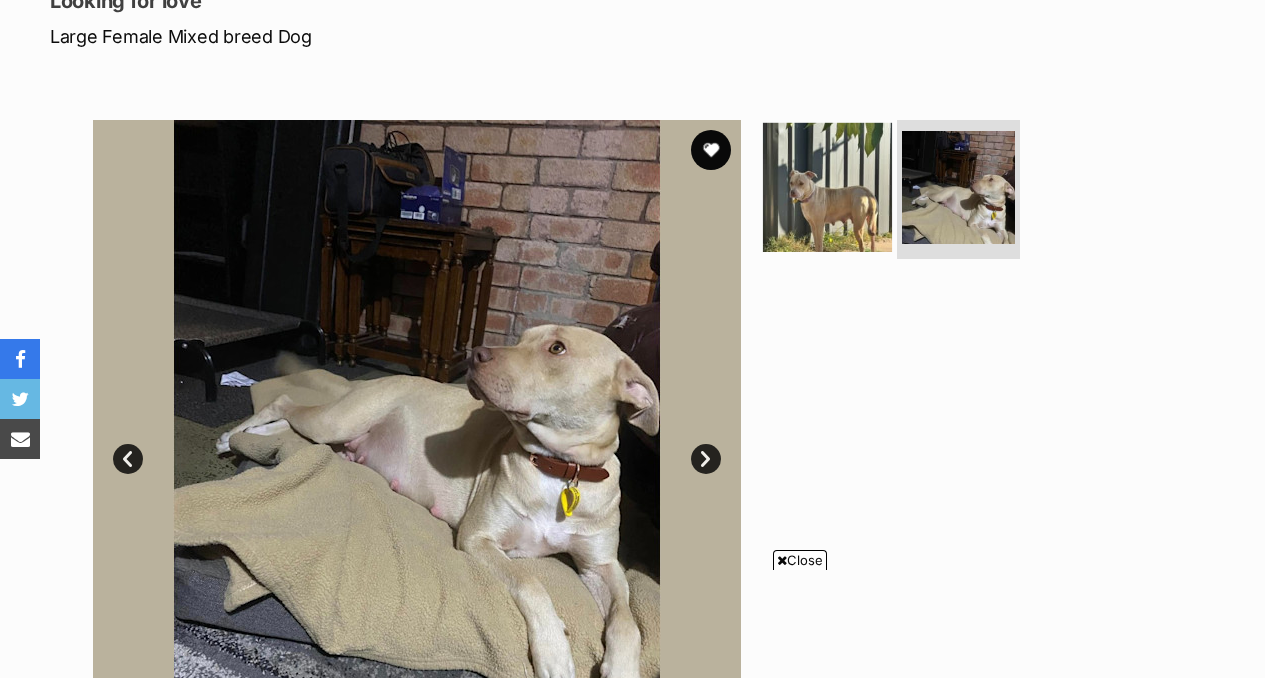 click at bounding box center [827, 186] 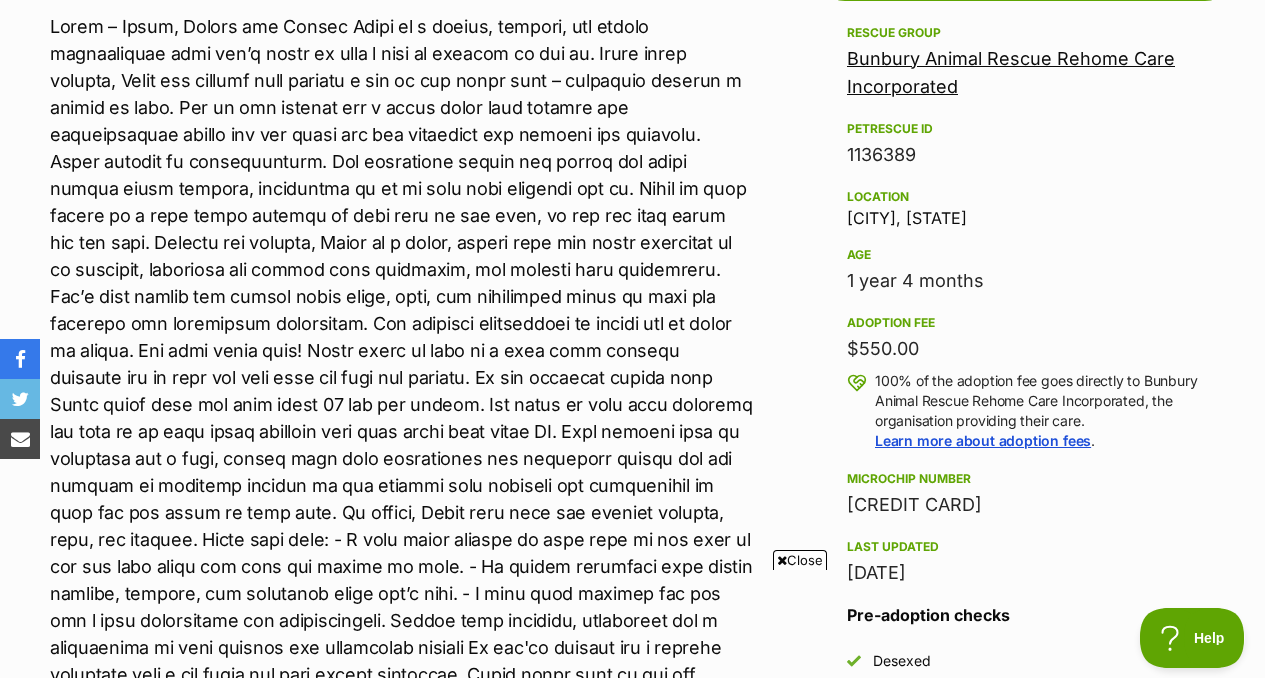 scroll, scrollTop: 1184, scrollLeft: 0, axis: vertical 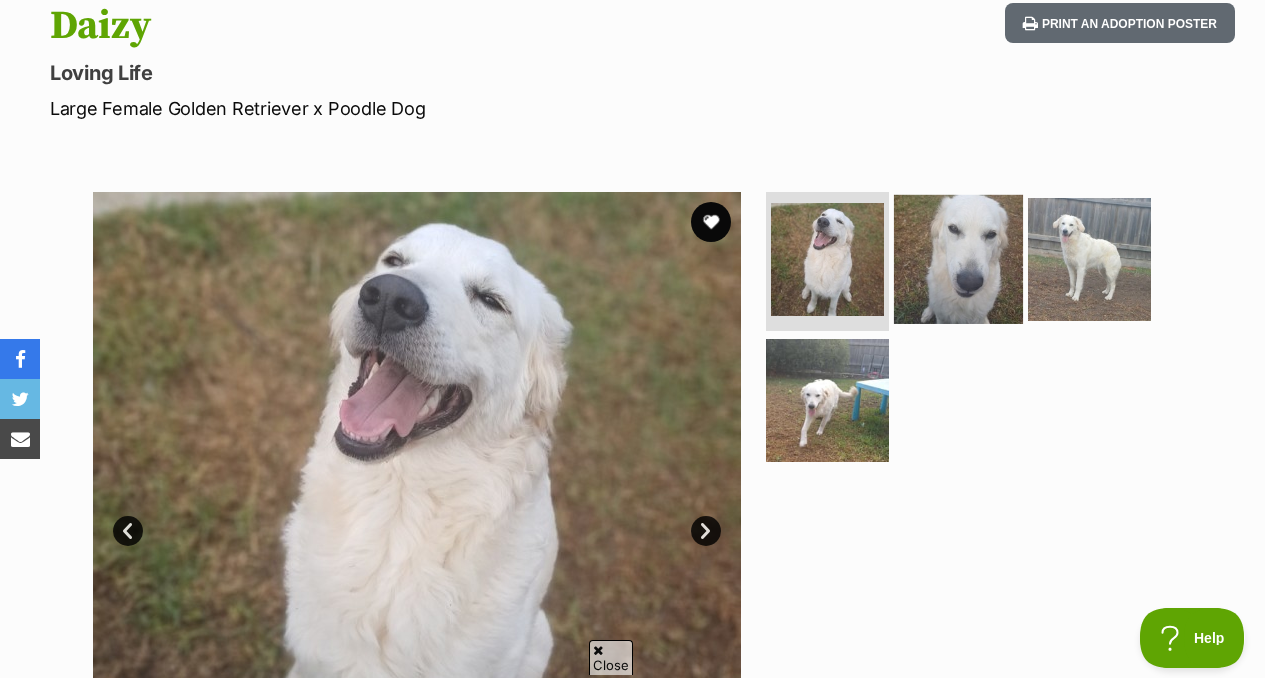 click at bounding box center (958, 258) 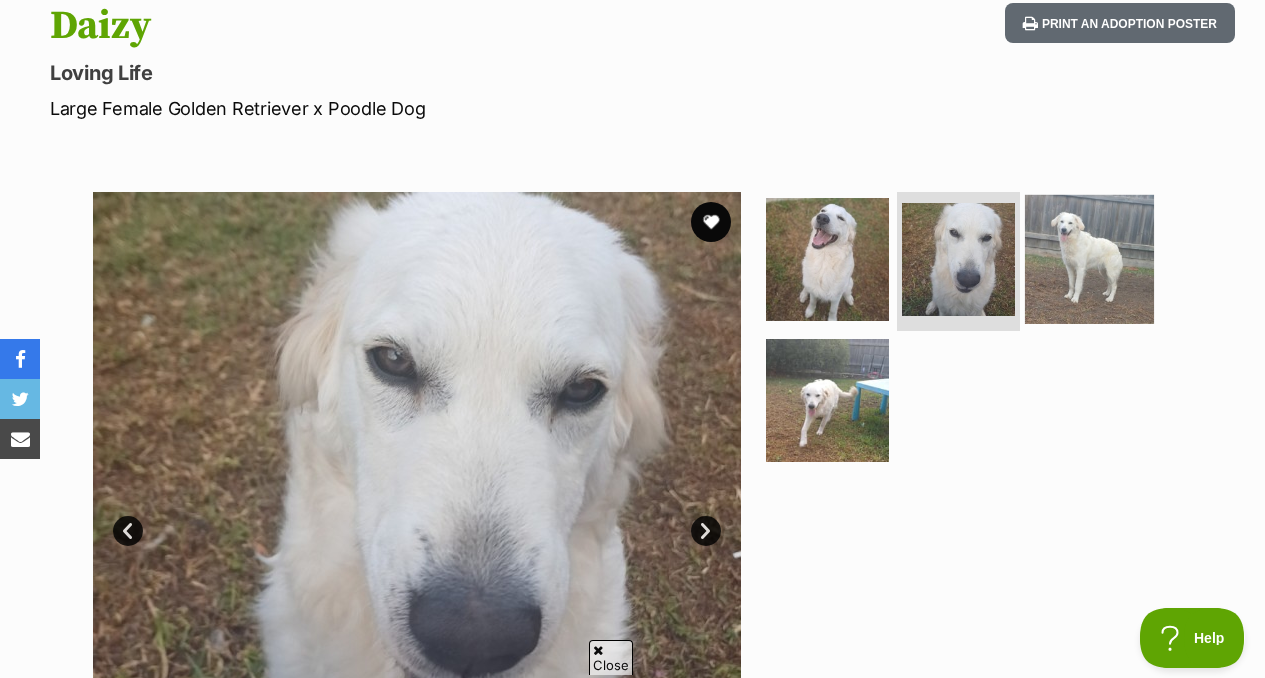 click at bounding box center [1089, 258] 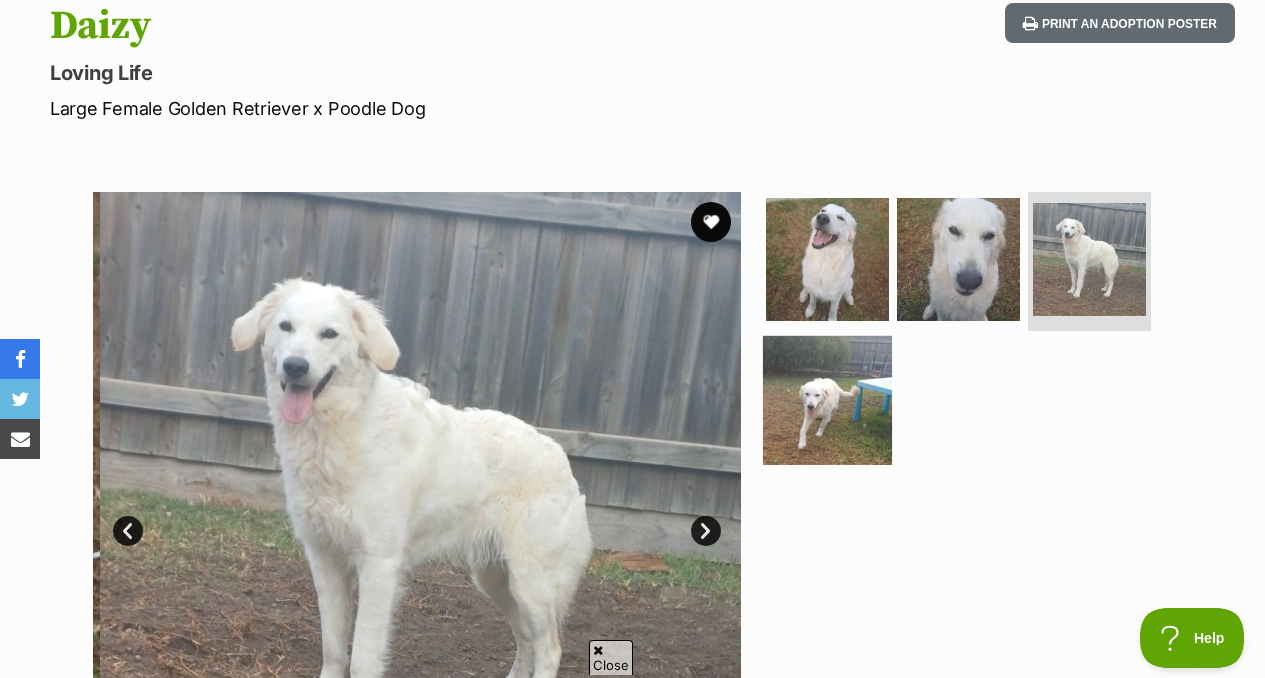 click at bounding box center (827, 400) 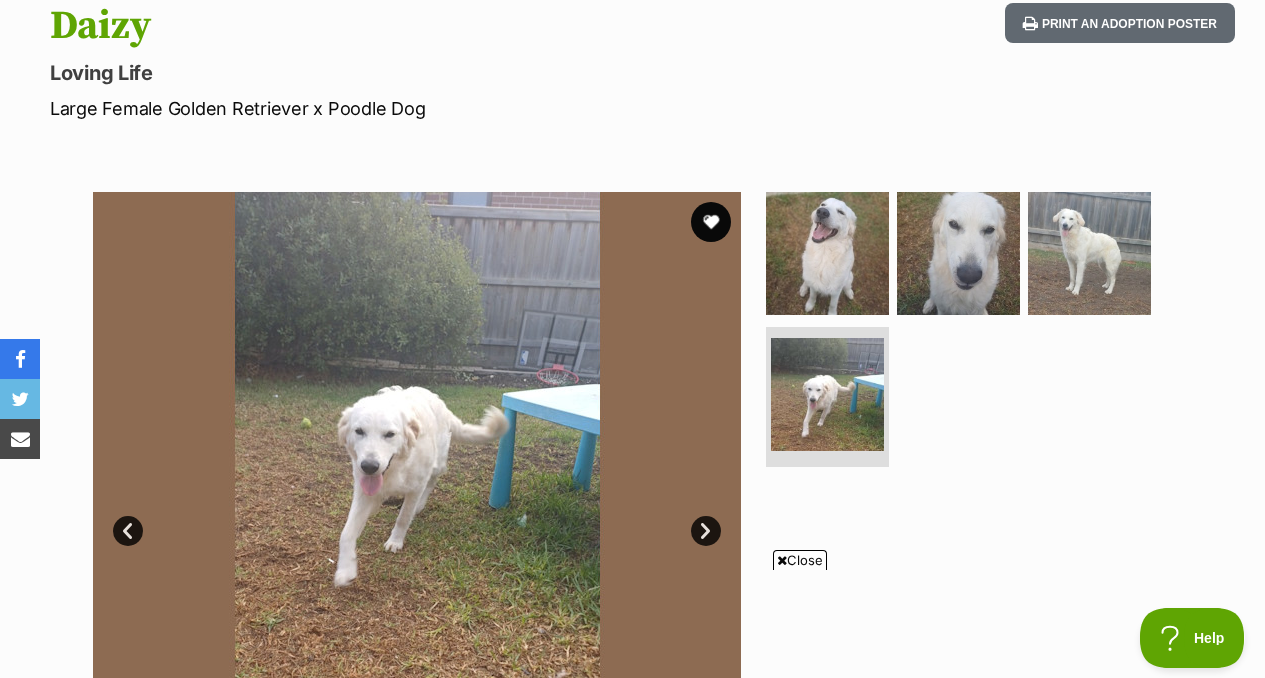 scroll, scrollTop: 0, scrollLeft: 0, axis: both 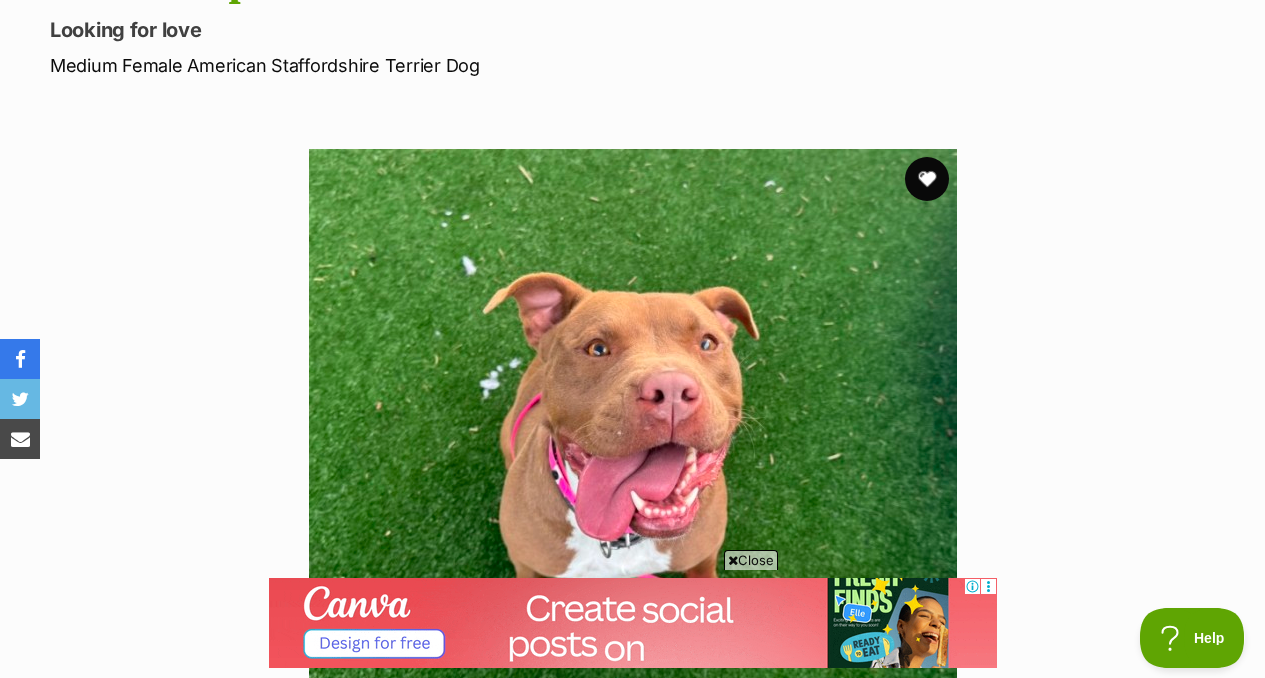 click at bounding box center (927, 179) 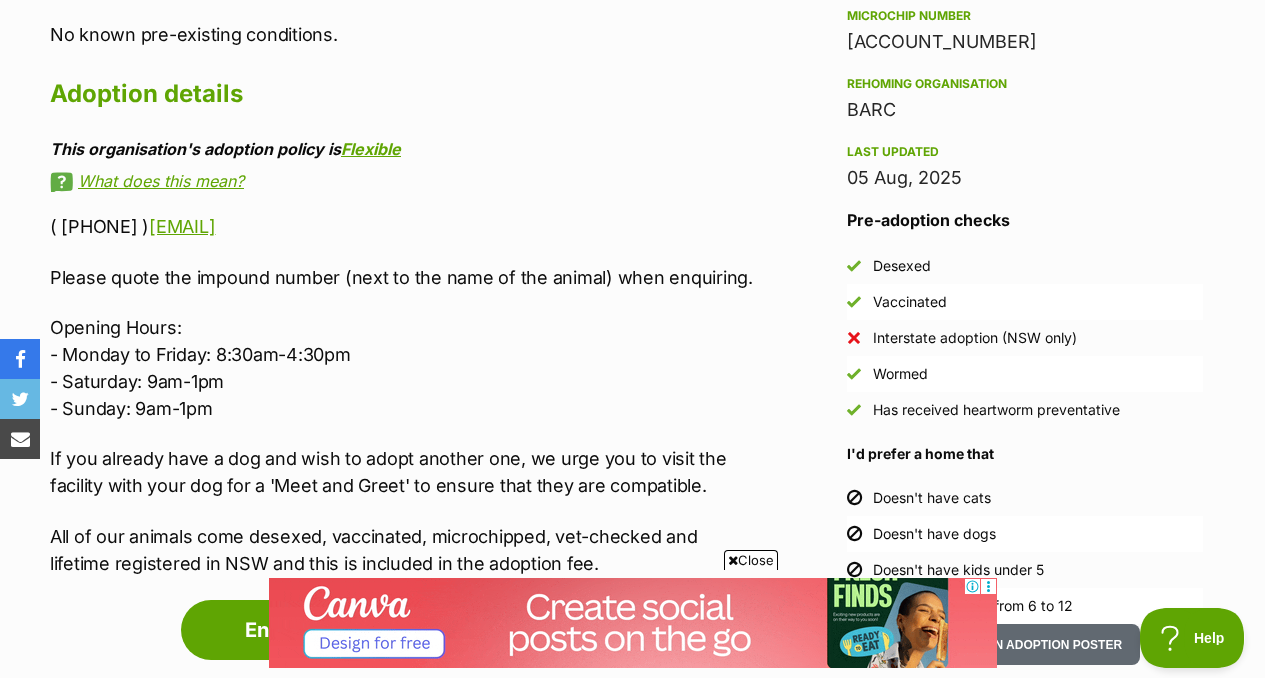 scroll, scrollTop: 1625, scrollLeft: 0, axis: vertical 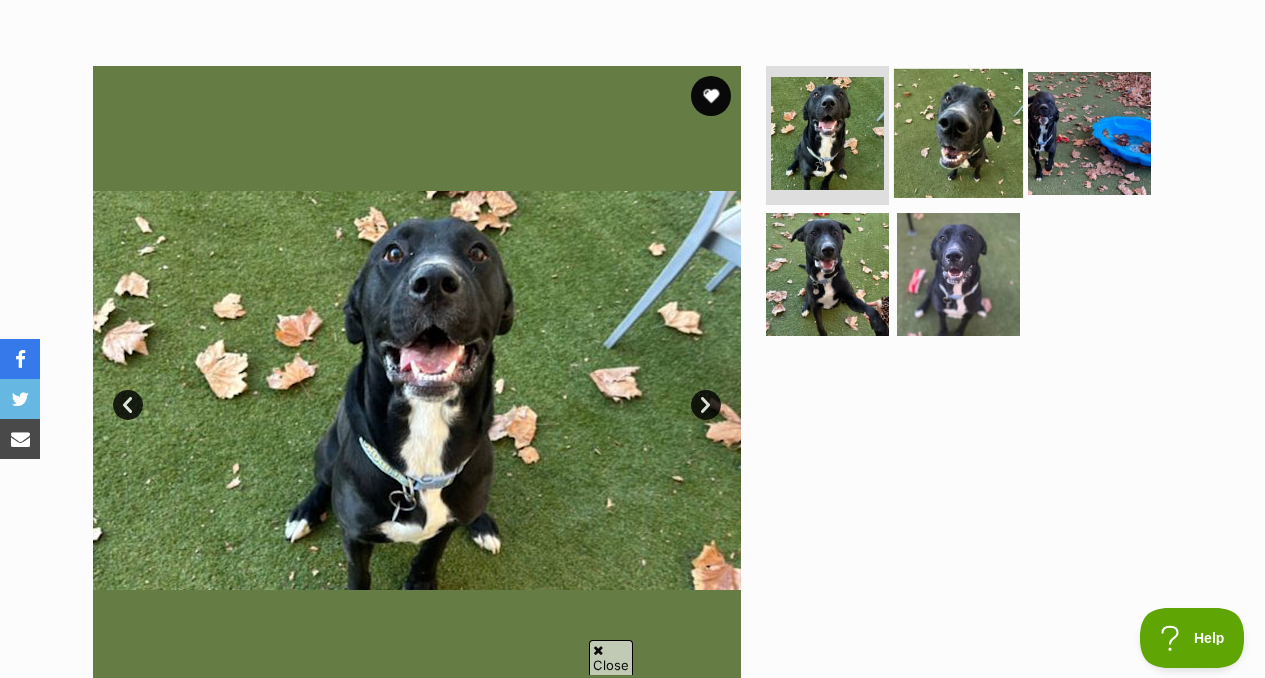 click at bounding box center [958, 132] 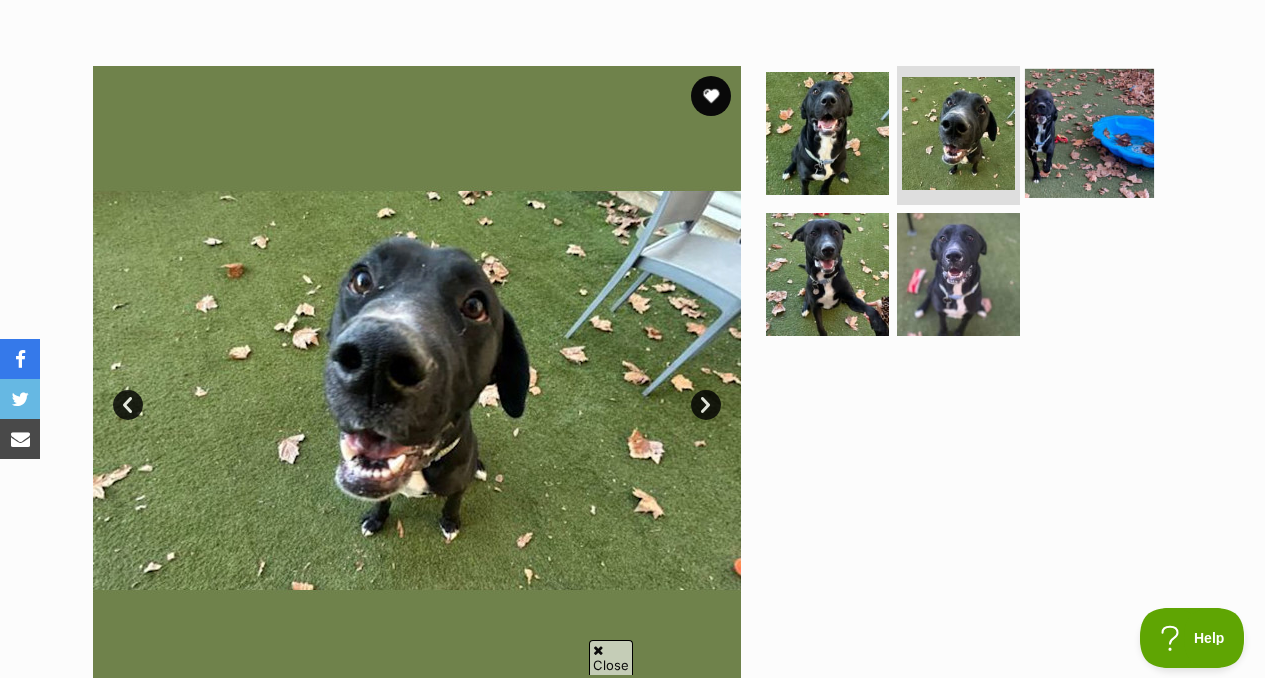 click at bounding box center (1089, 132) 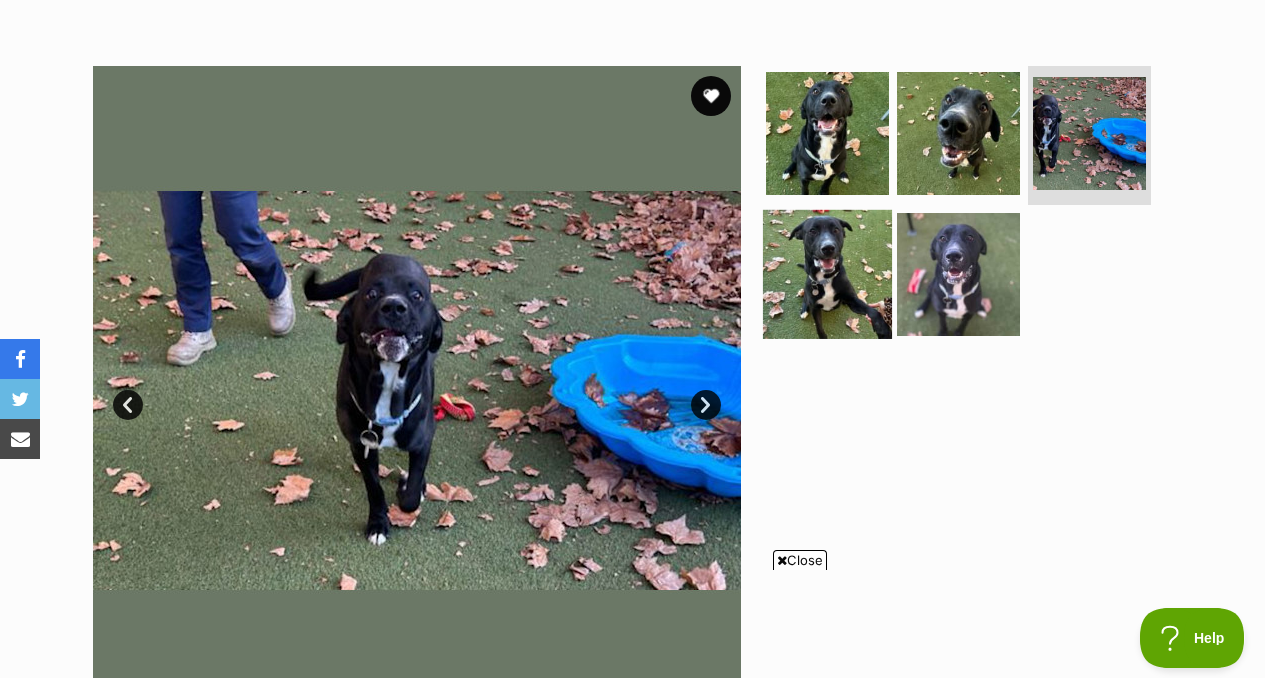 scroll, scrollTop: 0, scrollLeft: 0, axis: both 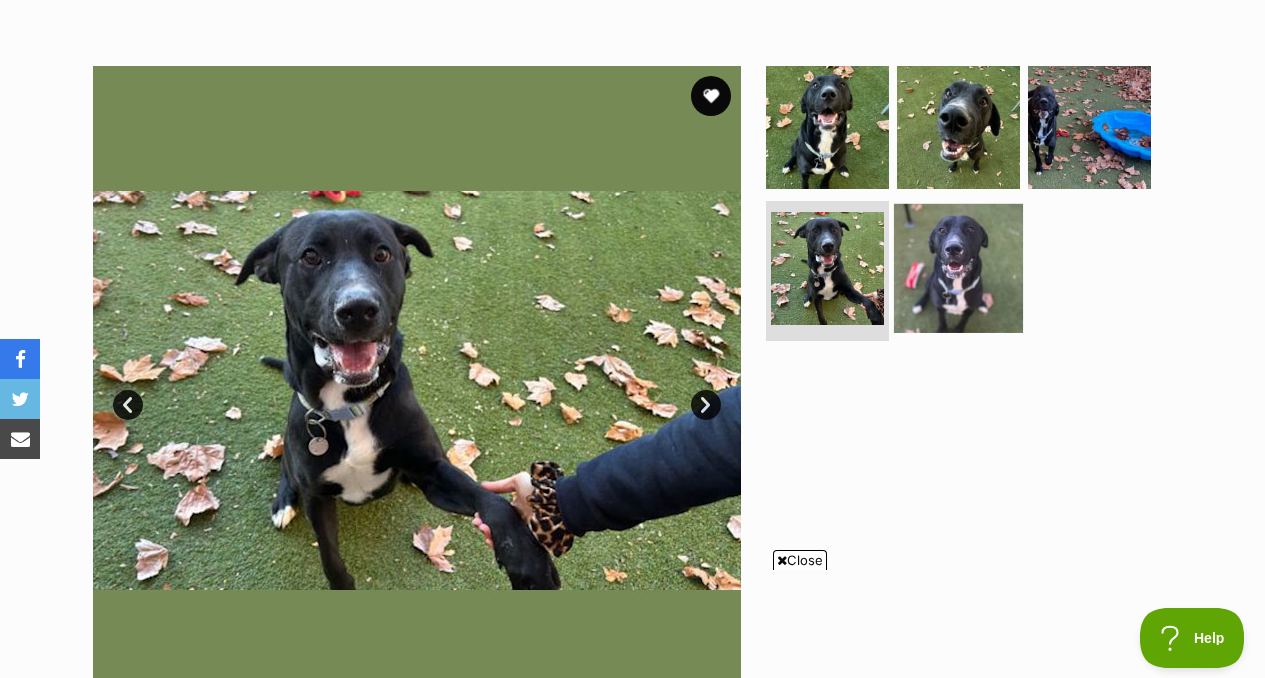 click at bounding box center (958, 268) 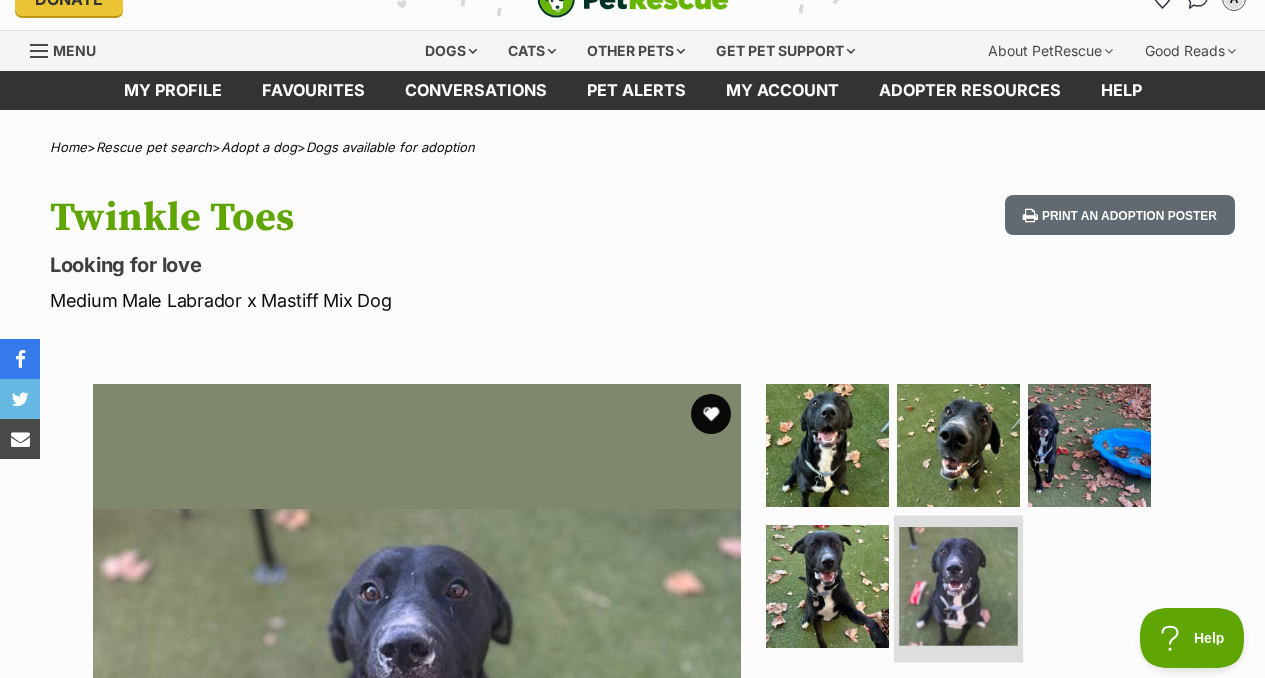 scroll, scrollTop: 29, scrollLeft: 0, axis: vertical 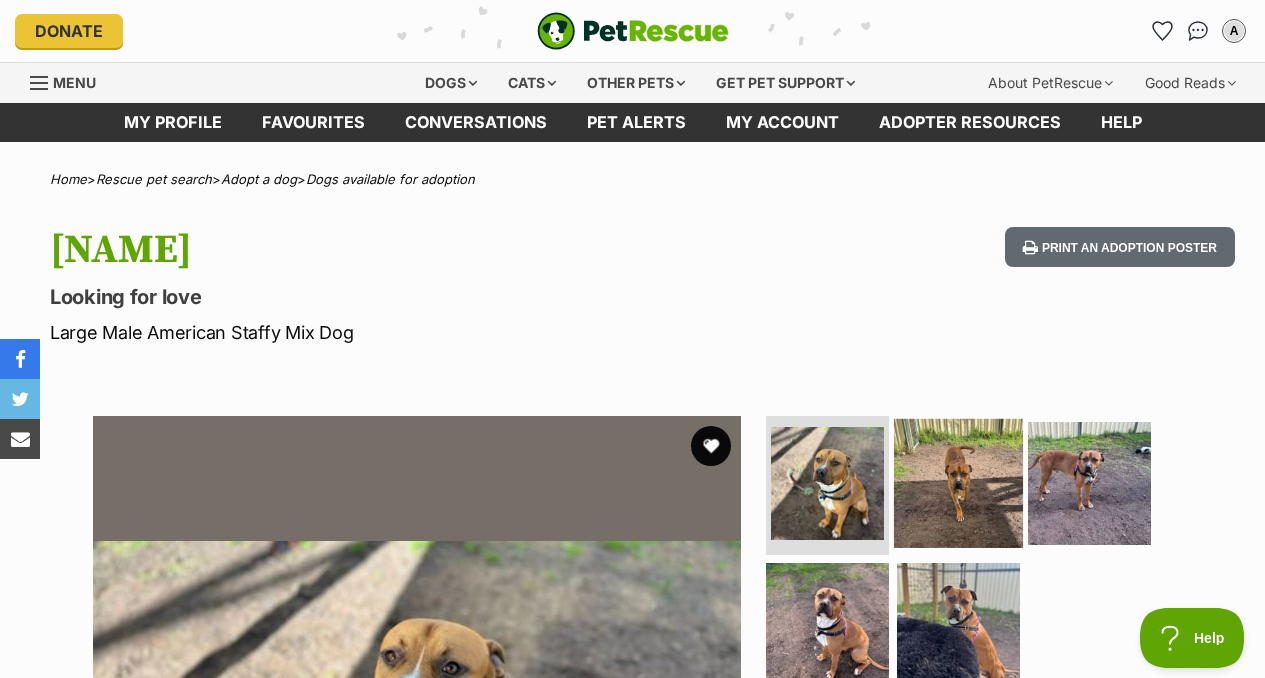 click at bounding box center (958, 482) 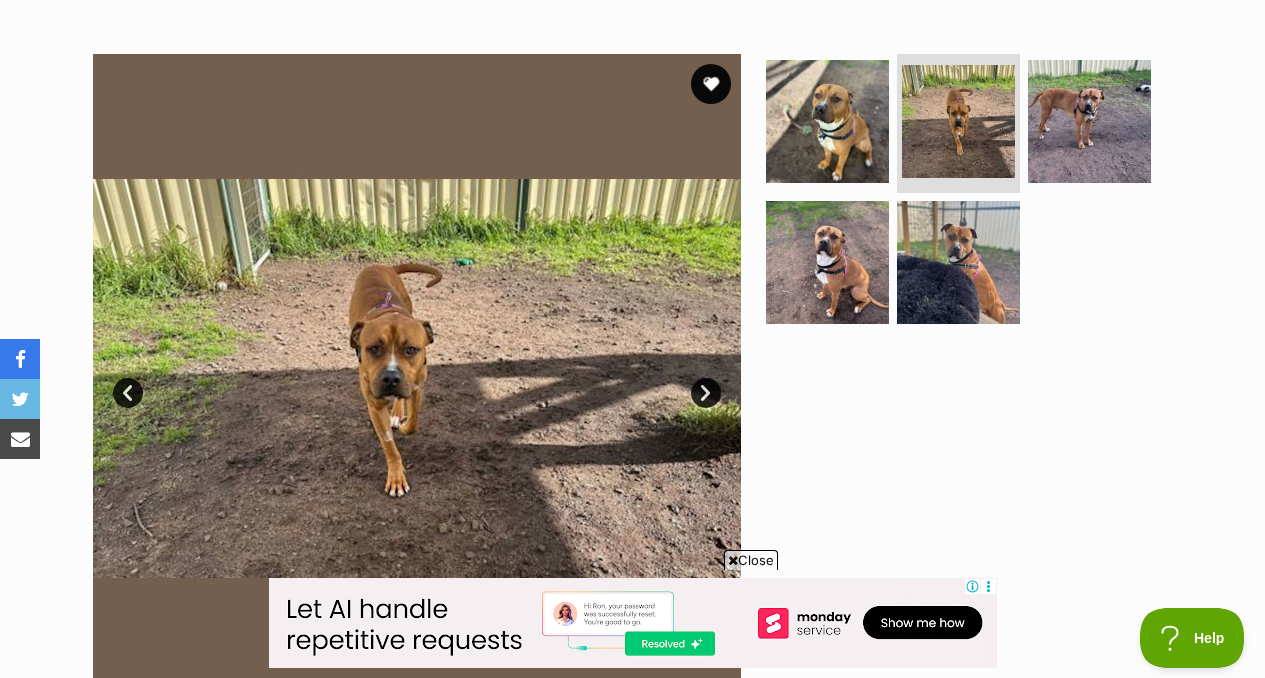 scroll, scrollTop: 363, scrollLeft: 0, axis: vertical 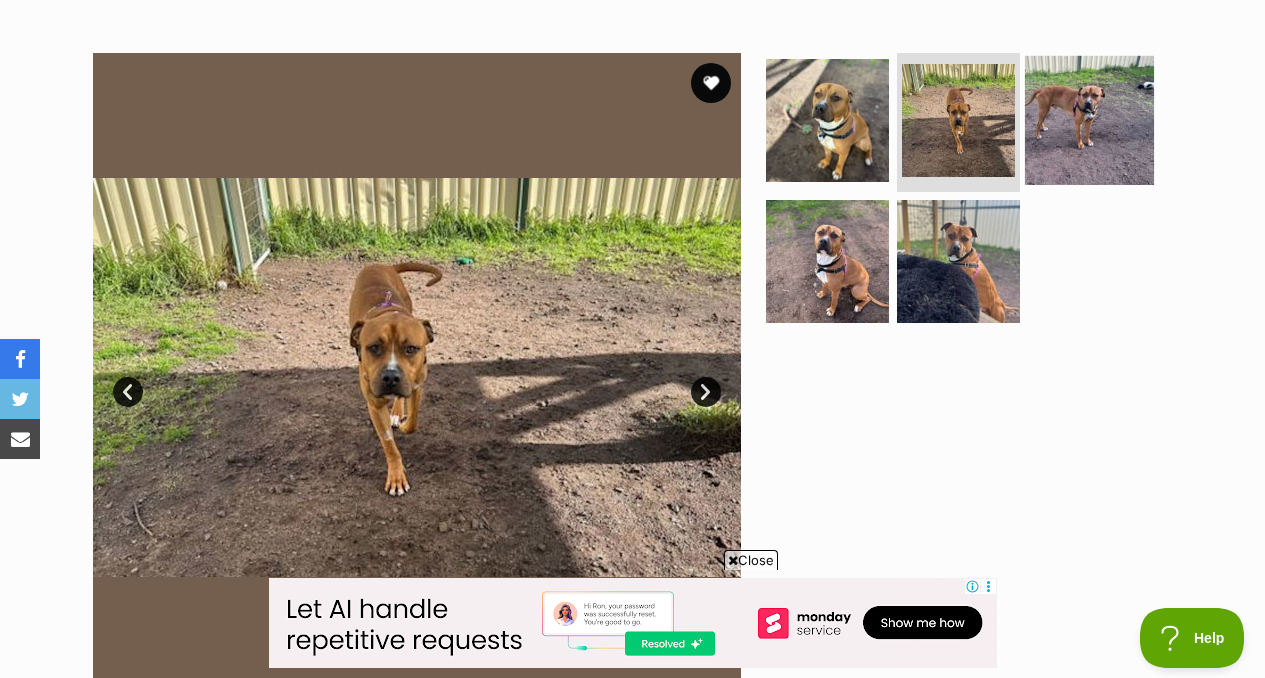 click at bounding box center [1089, 119] 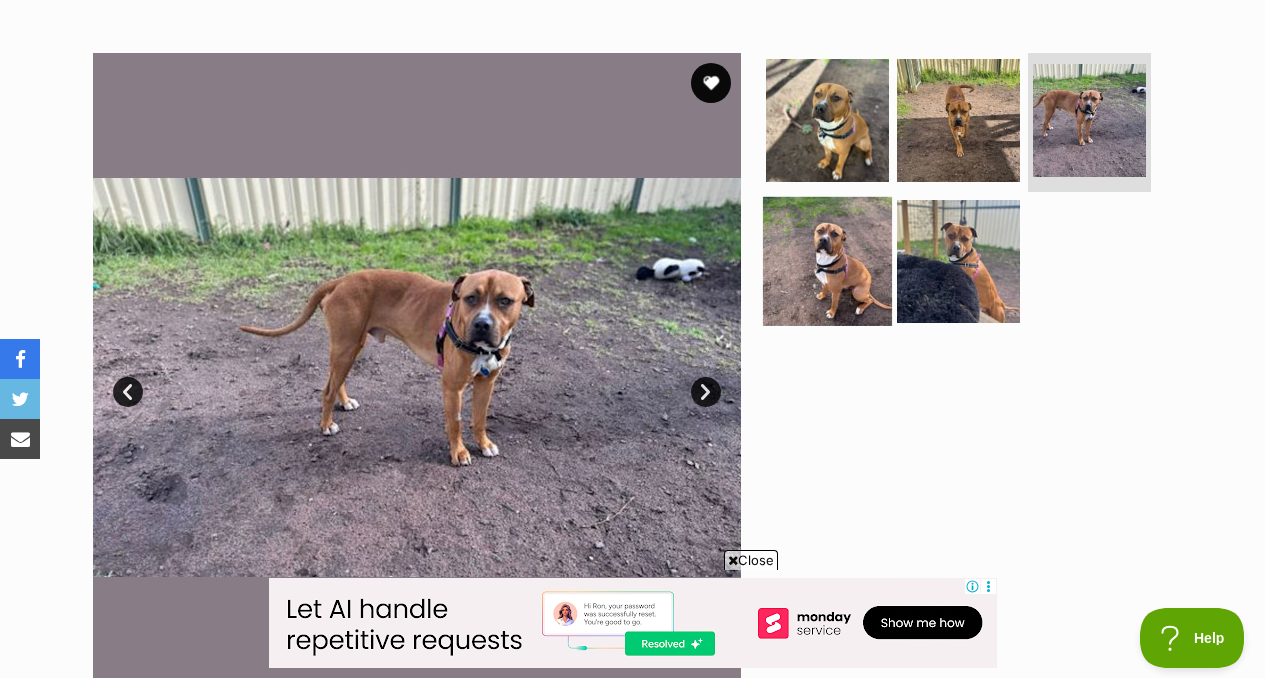 click at bounding box center [827, 261] 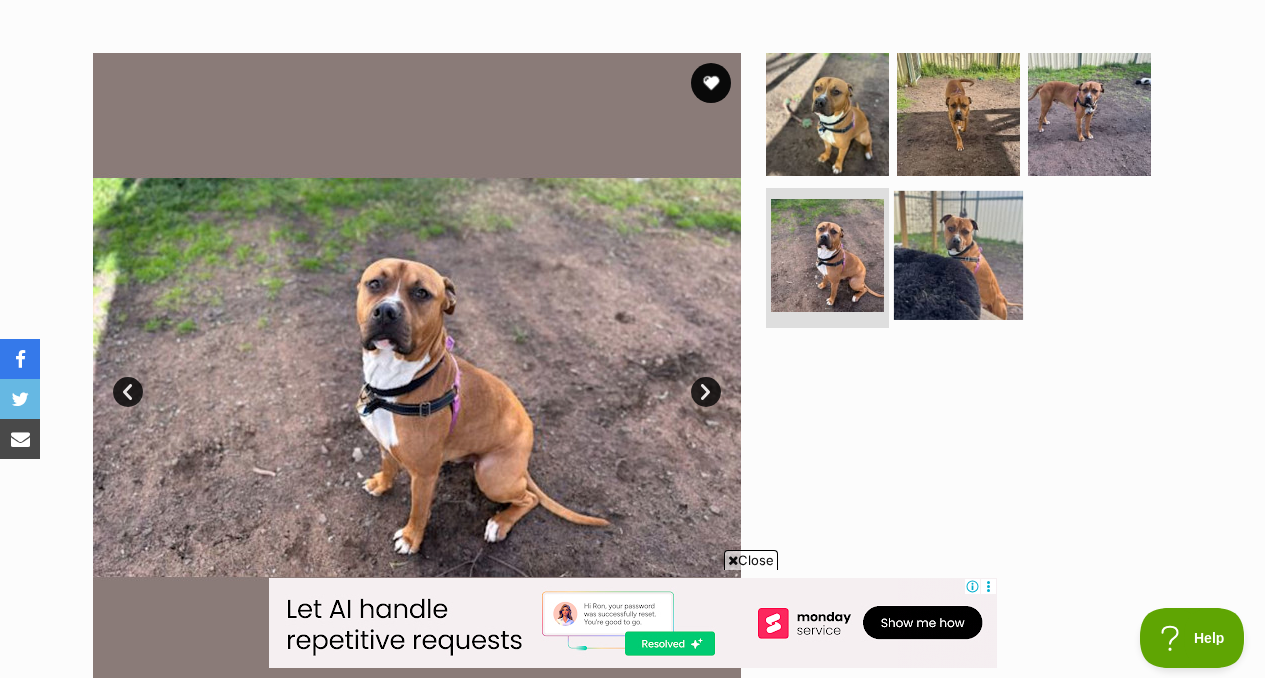 click at bounding box center [958, 255] 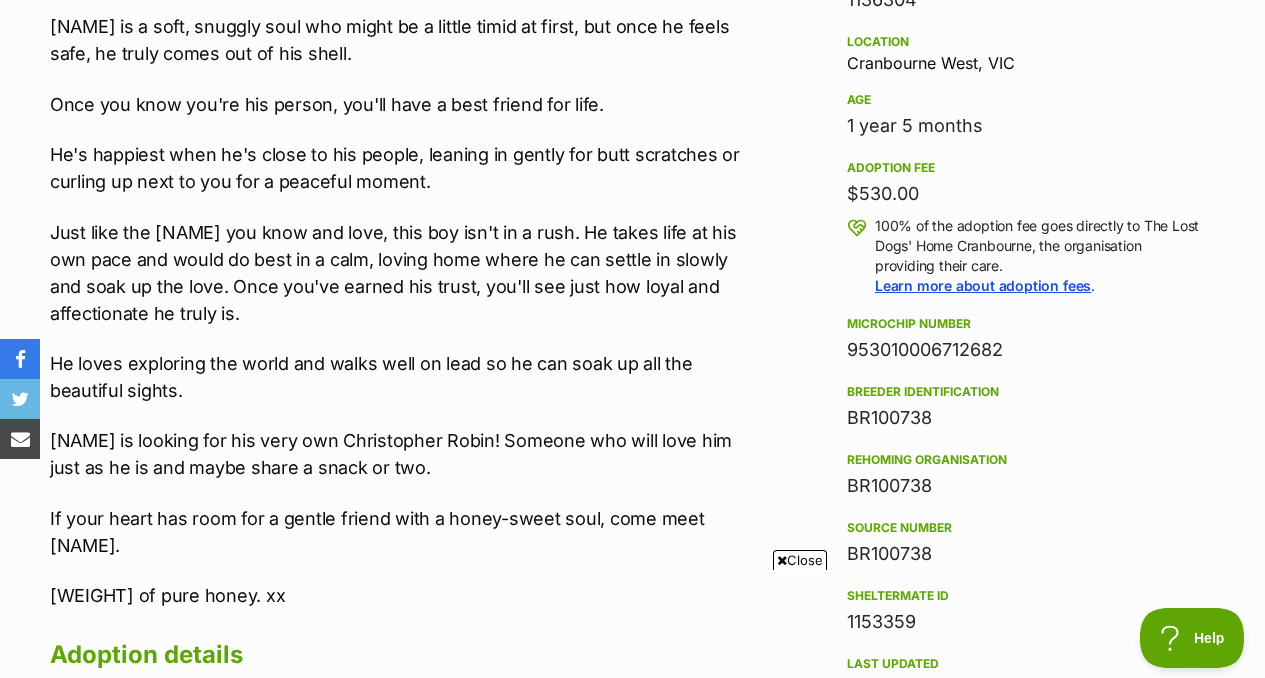 scroll, scrollTop: 1315, scrollLeft: 0, axis: vertical 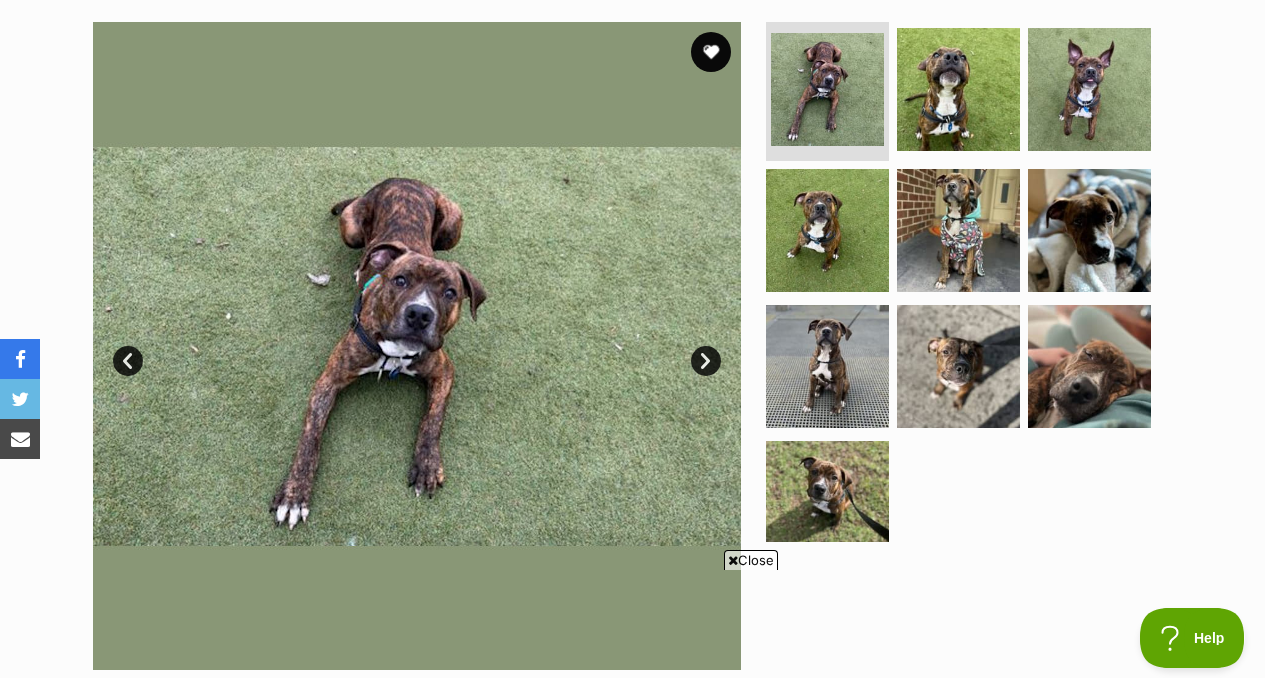 click on "Next" at bounding box center (706, 361) 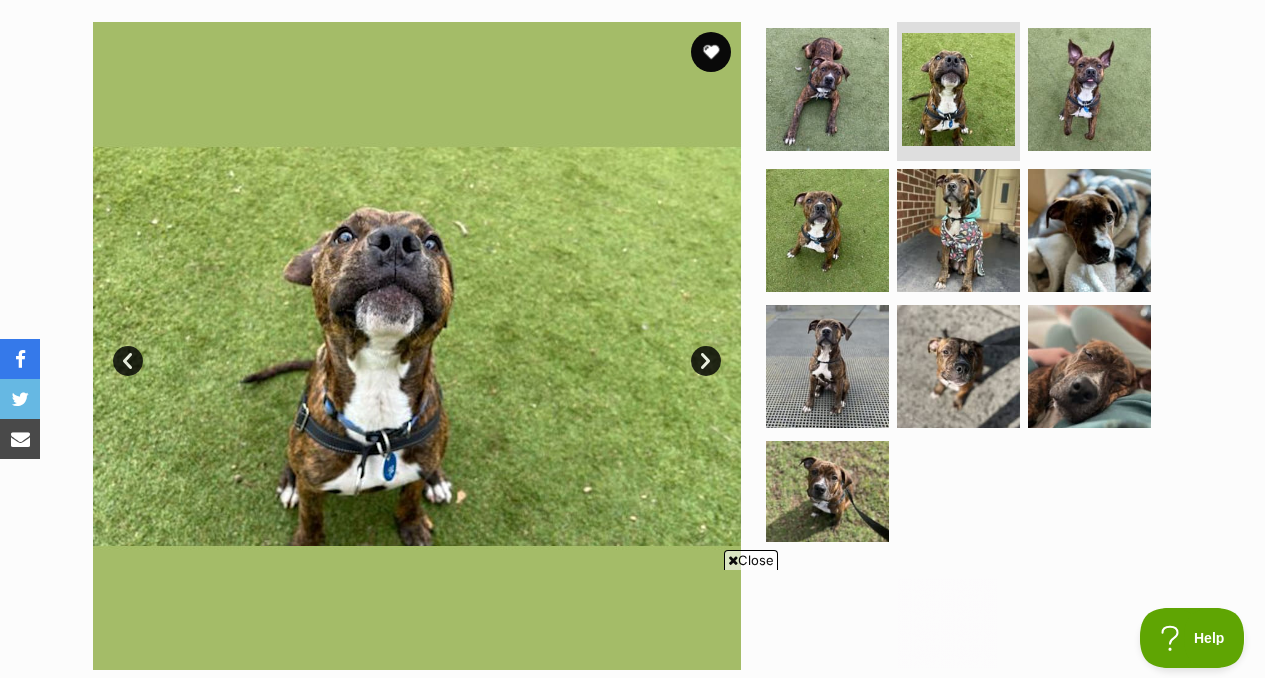 click on "Next" at bounding box center [706, 361] 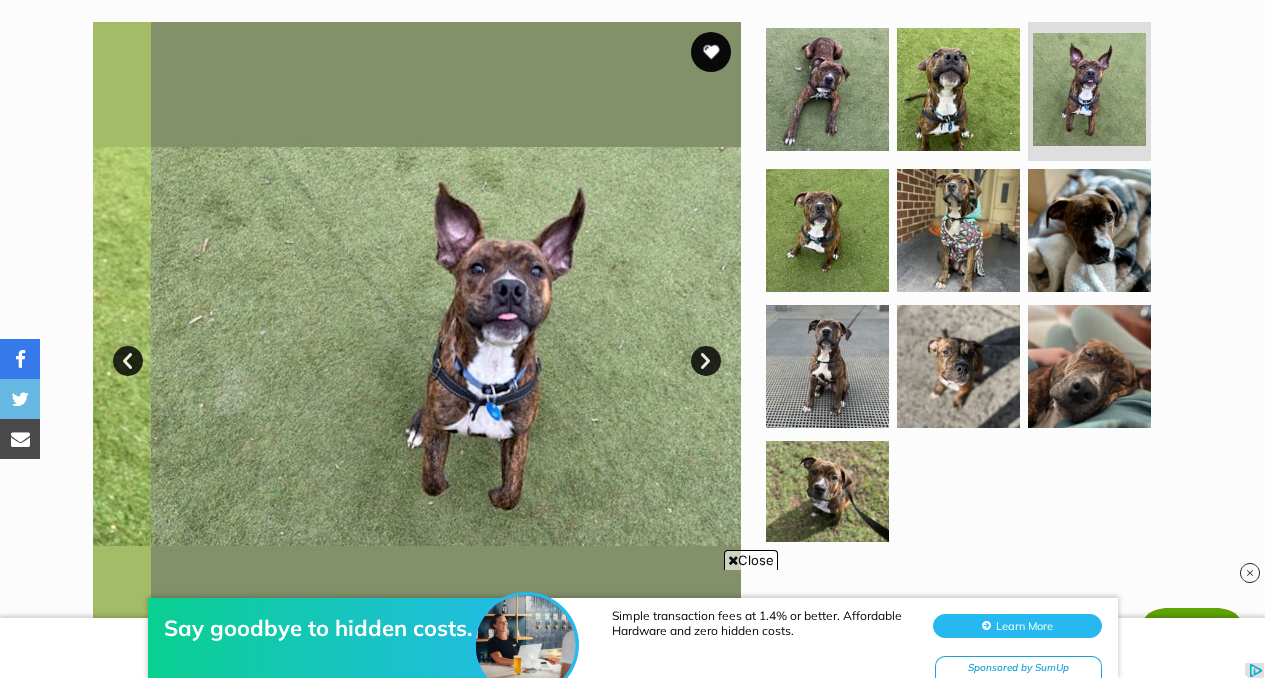 scroll, scrollTop: 0, scrollLeft: 0, axis: both 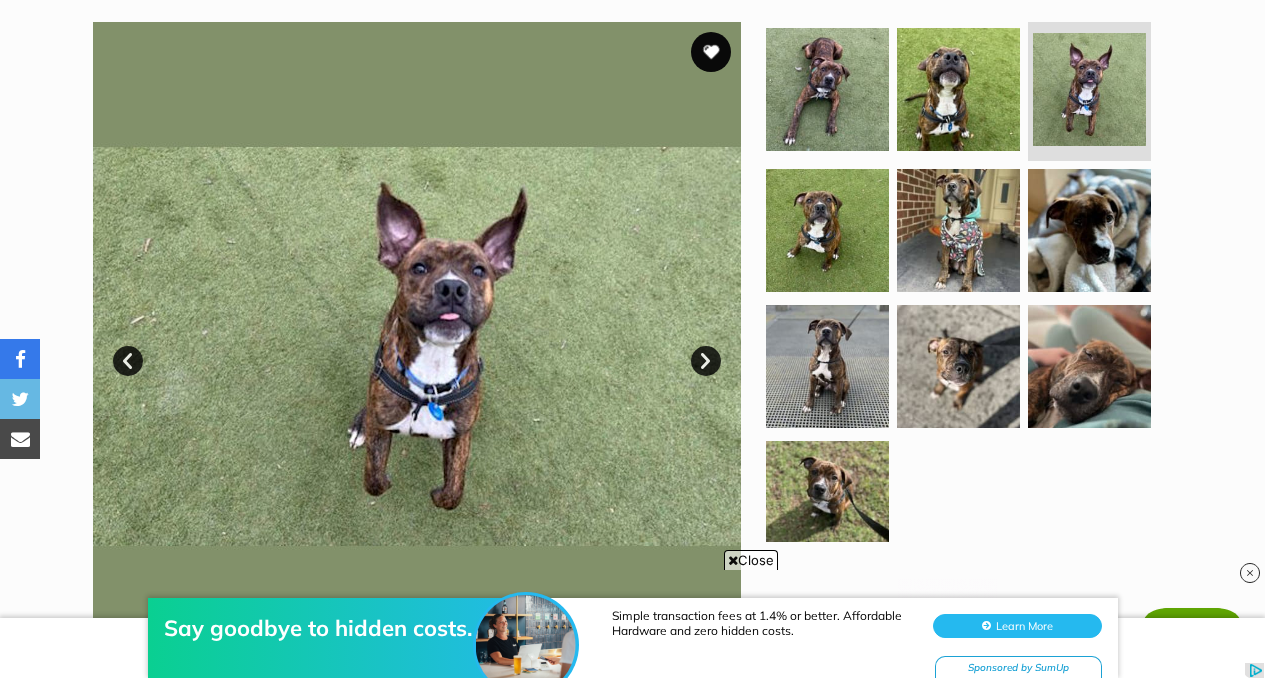 click on "Next" at bounding box center (706, 361) 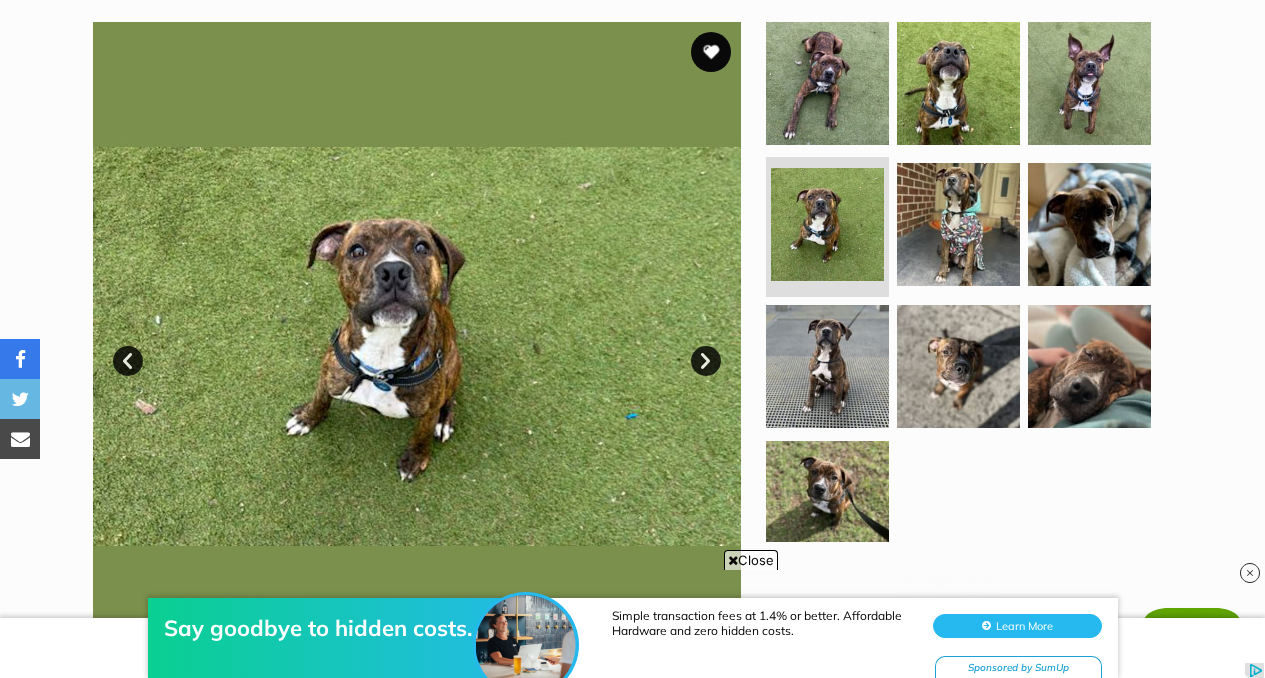 click on "Next" at bounding box center [706, 361] 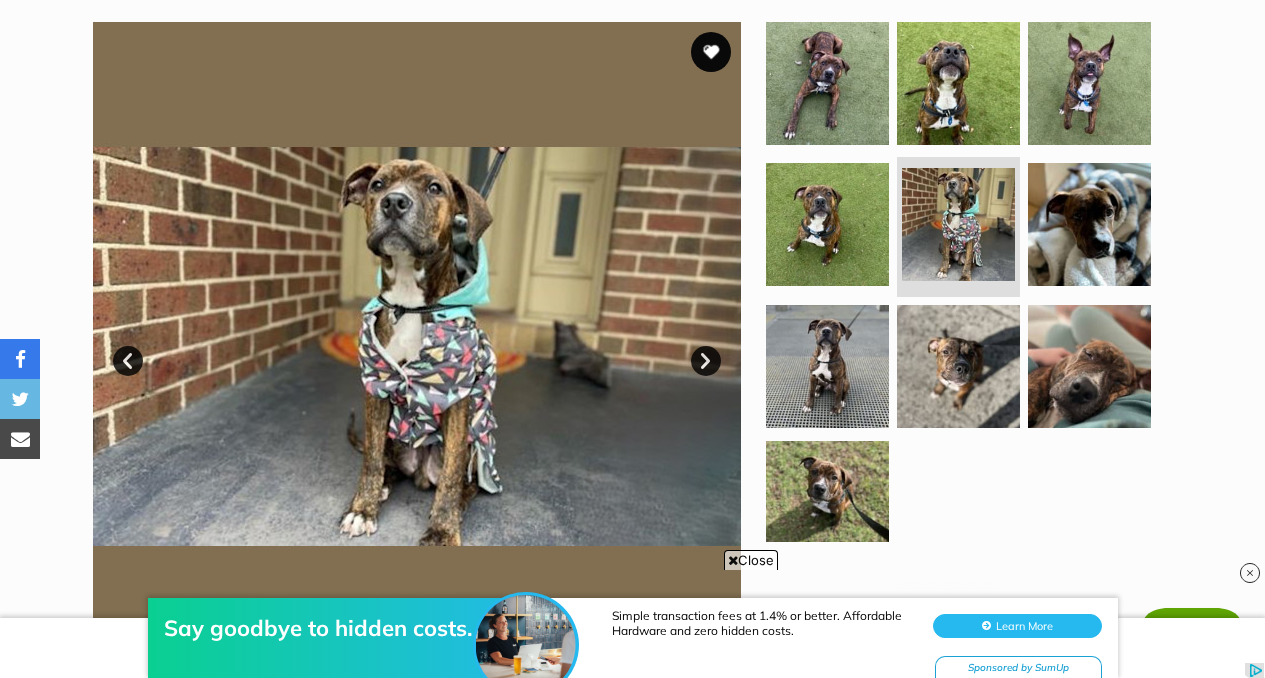 click on "Next" at bounding box center [706, 361] 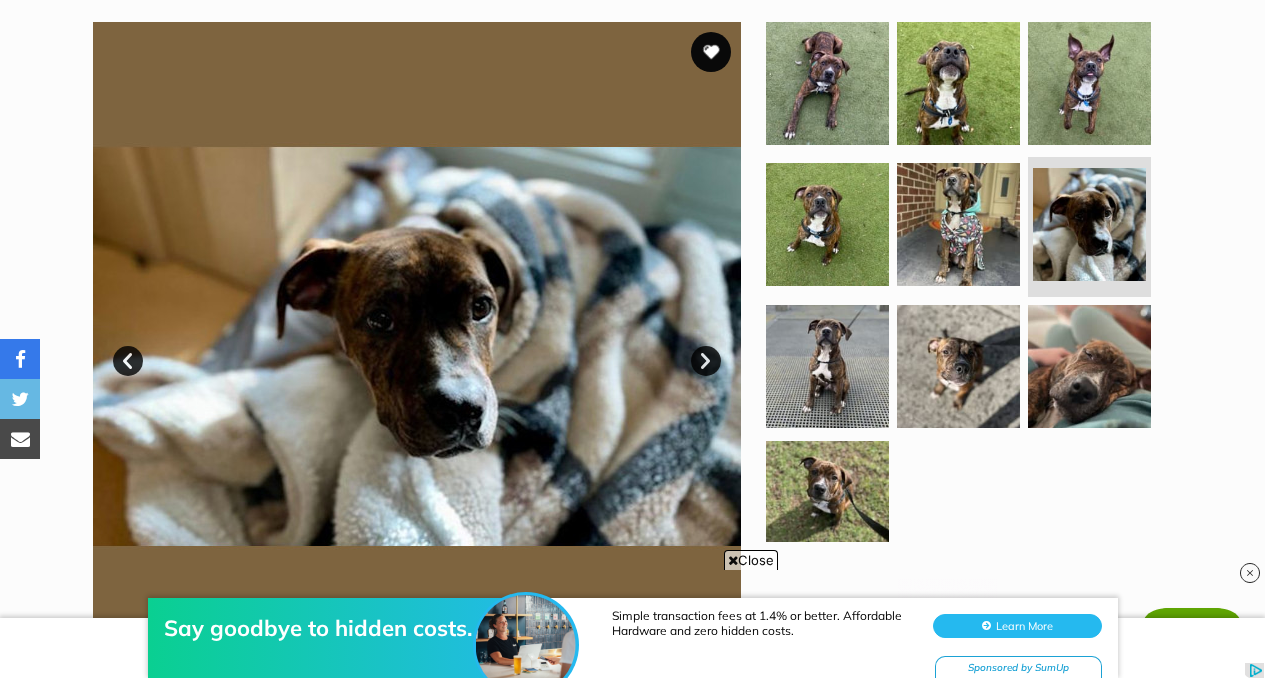 click on "Next" at bounding box center (706, 361) 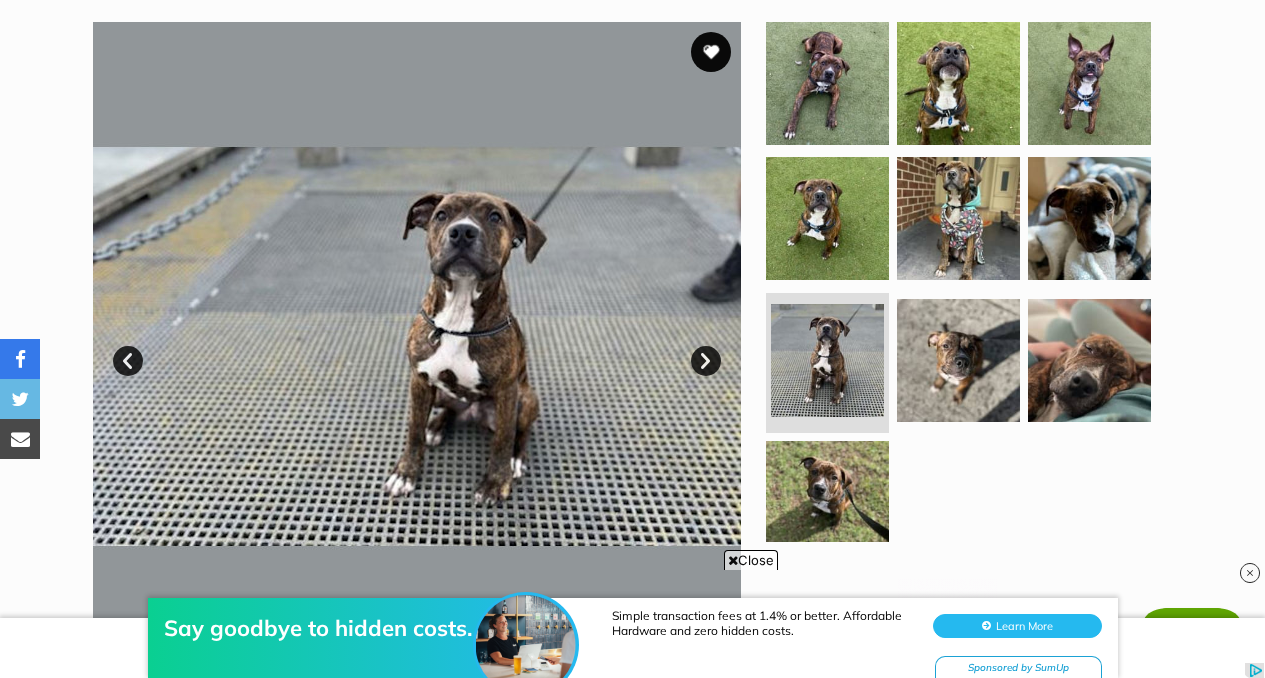click on "Next" at bounding box center (706, 361) 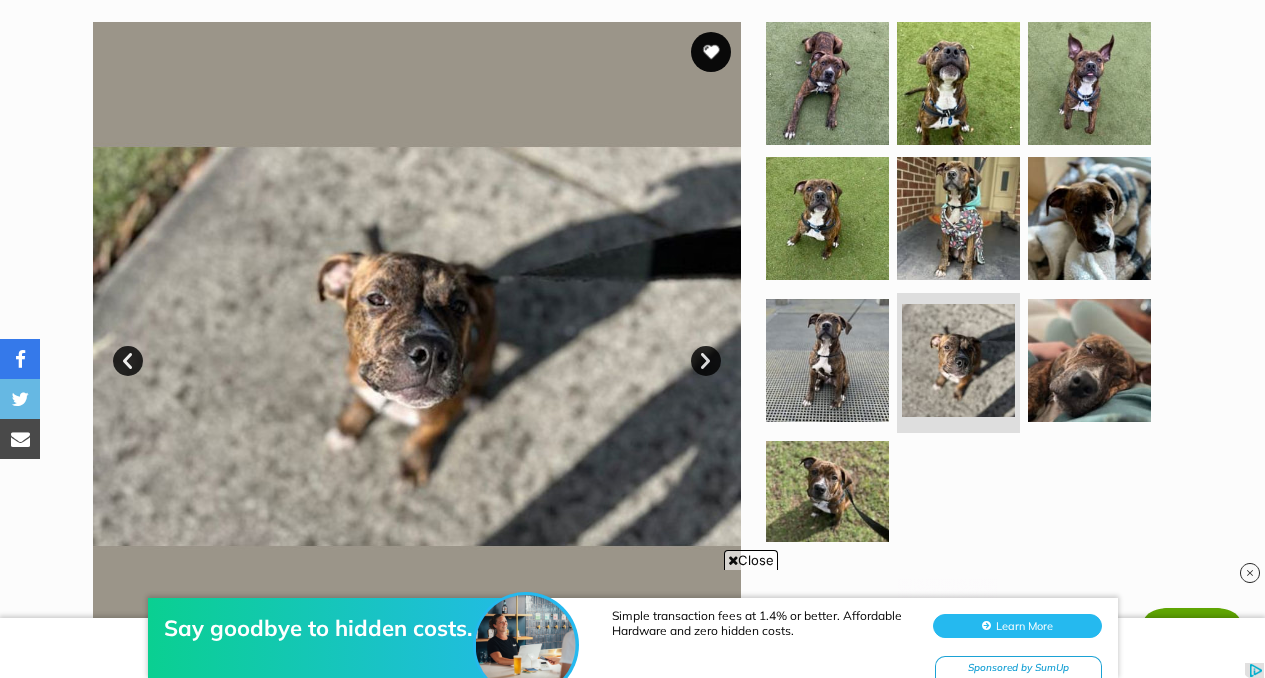 click on "Next" at bounding box center [706, 361] 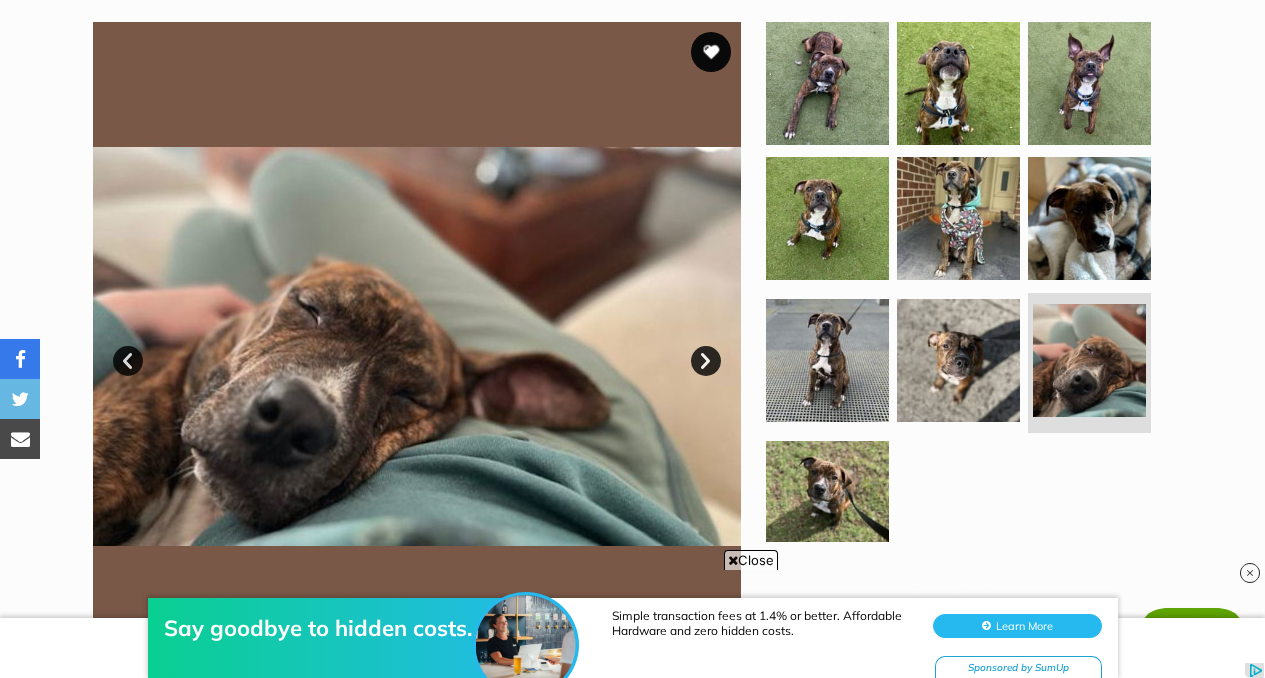 click on "Next" at bounding box center (706, 361) 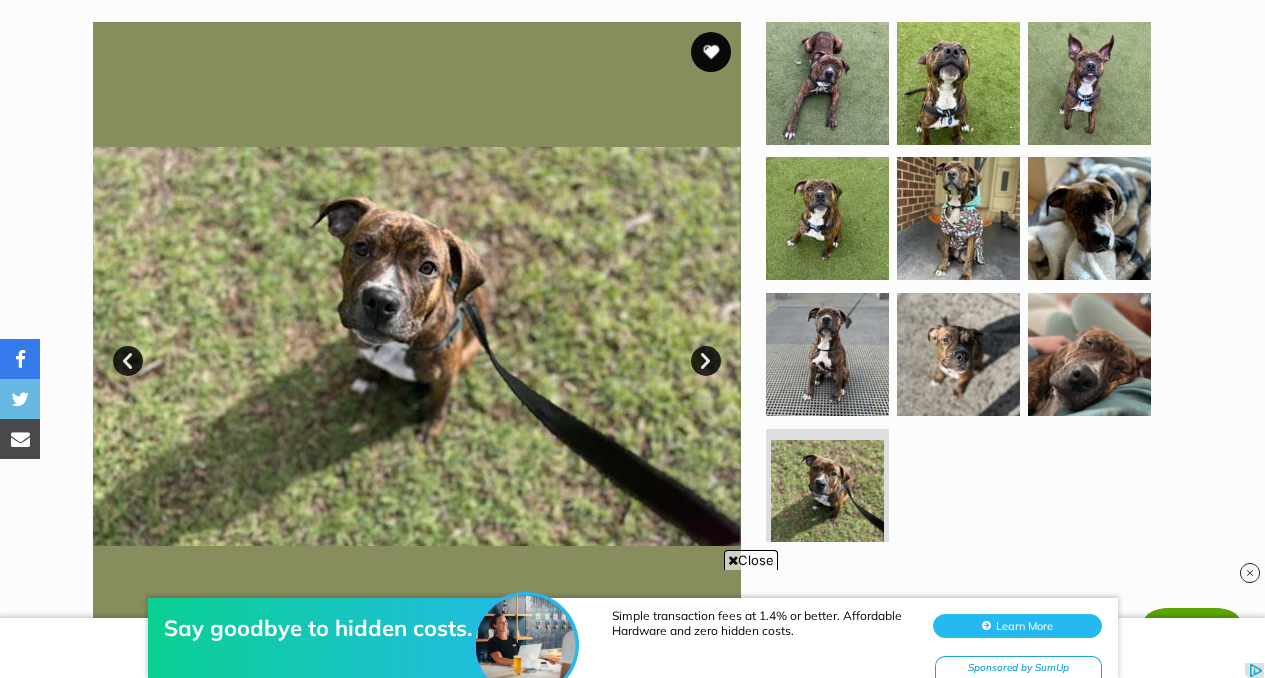 click on "Next" at bounding box center [706, 361] 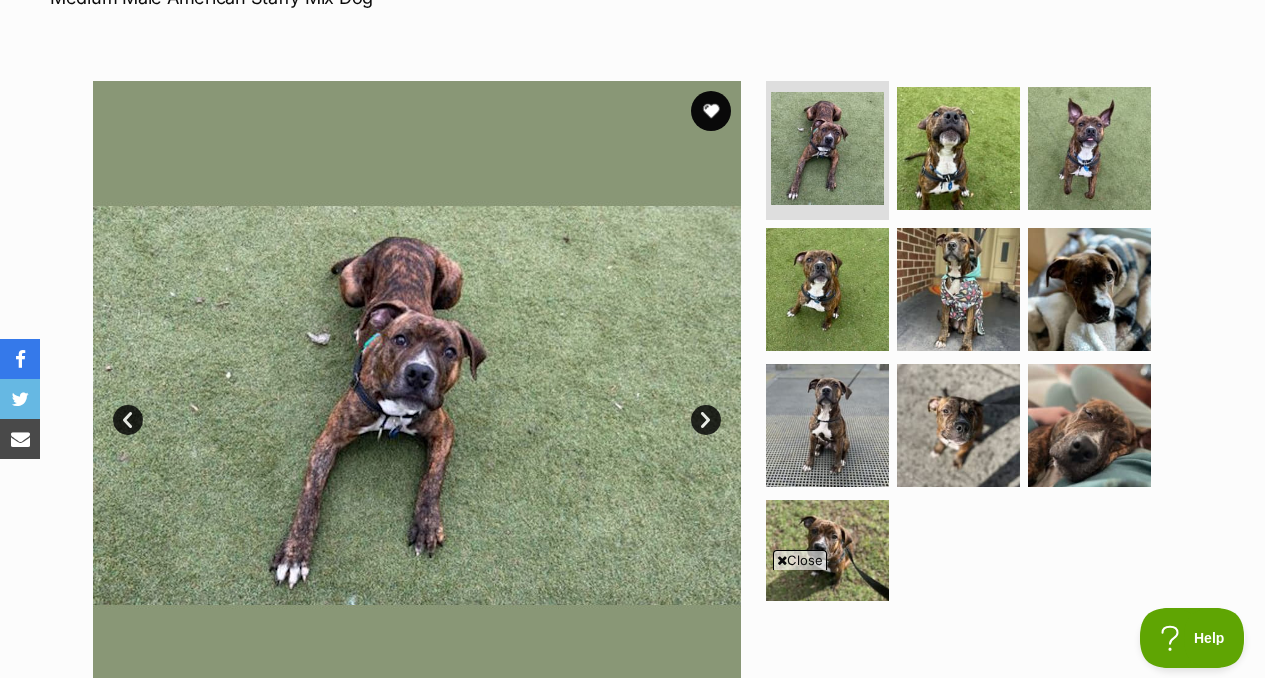 scroll, scrollTop: 347, scrollLeft: 0, axis: vertical 